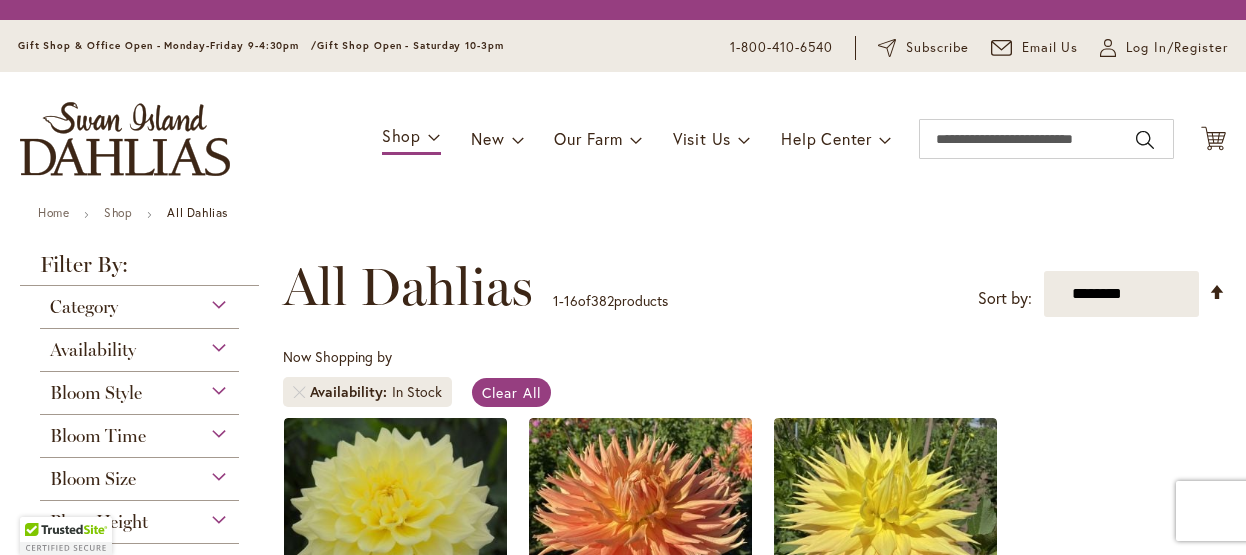 scroll, scrollTop: 0, scrollLeft: 0, axis: both 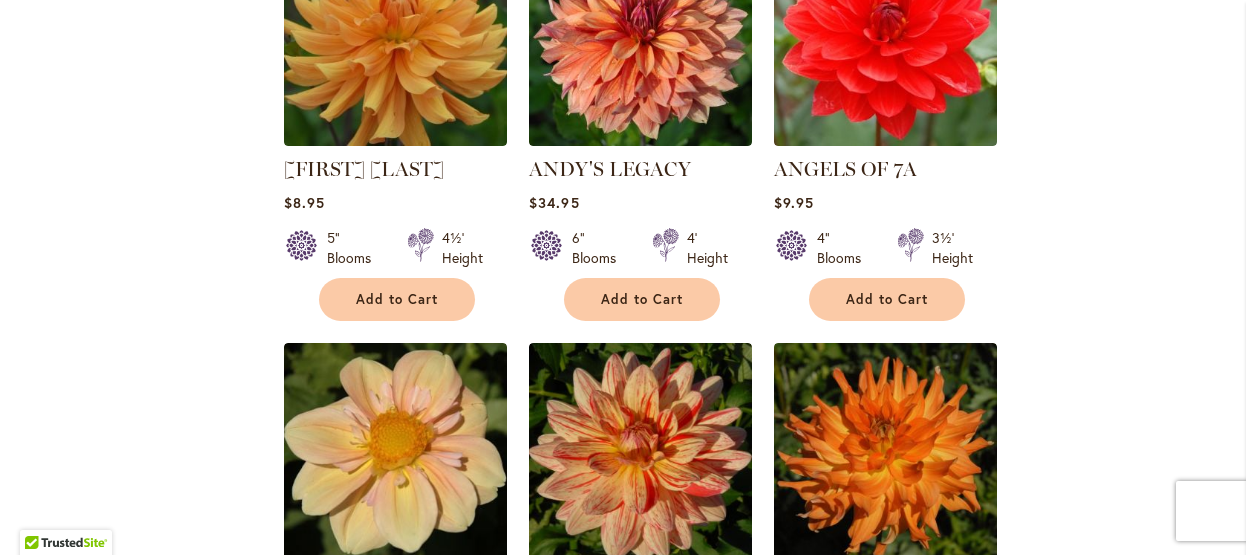 select on "**" 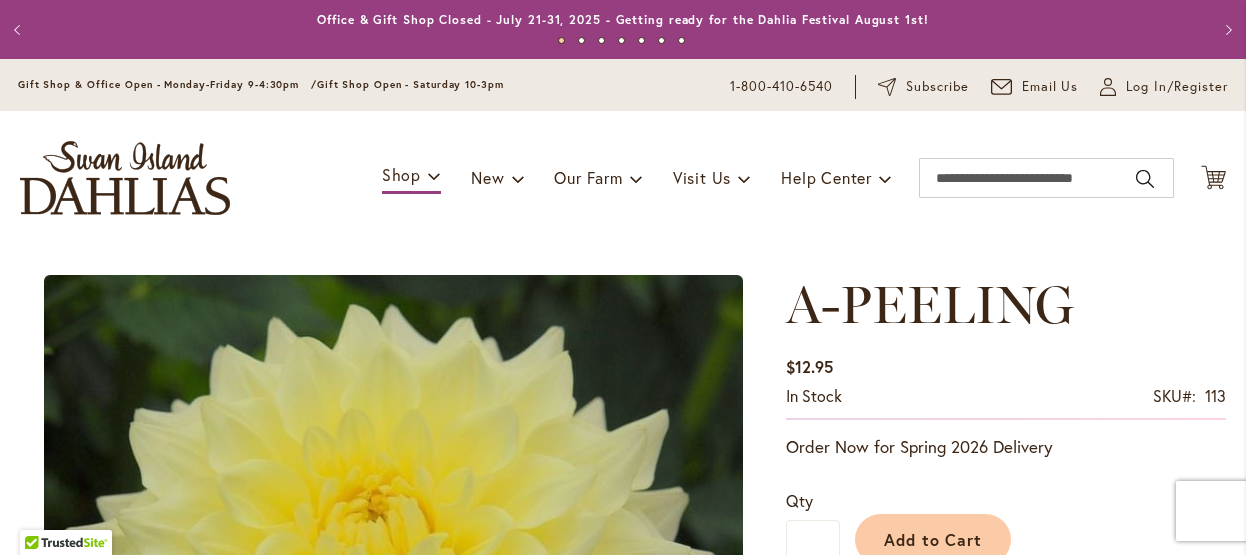 scroll, scrollTop: 0, scrollLeft: 0, axis: both 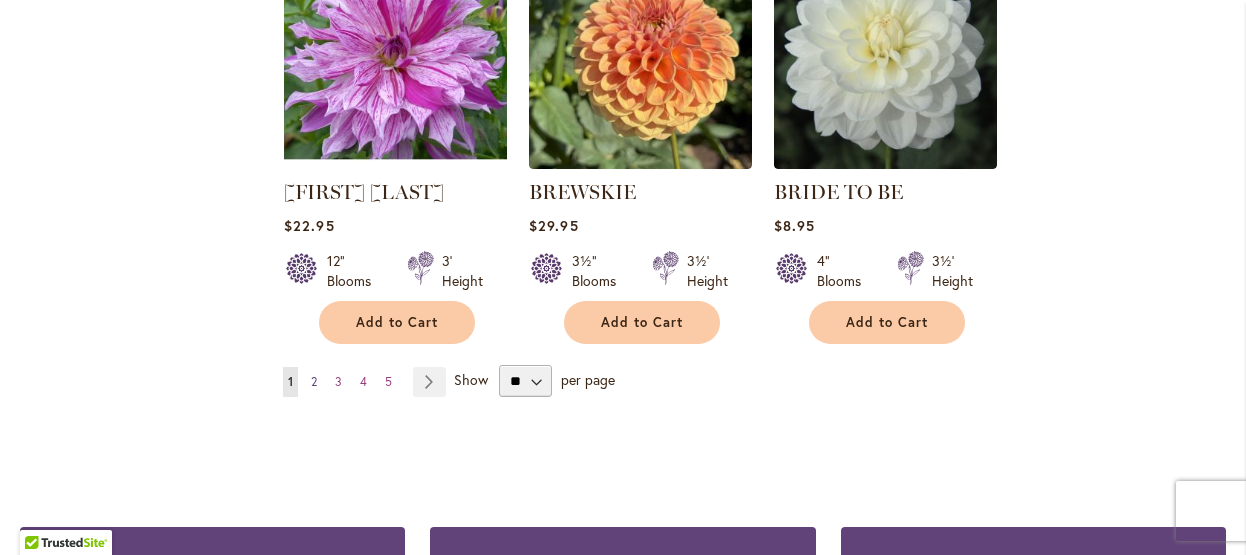 click on "2" at bounding box center (314, 381) 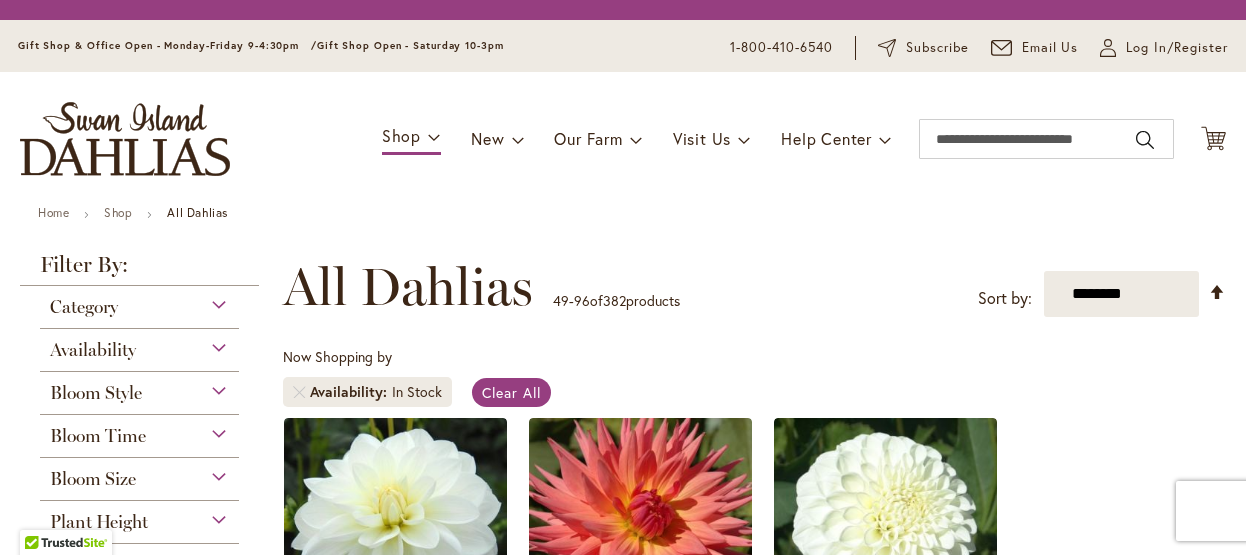 scroll, scrollTop: 0, scrollLeft: 0, axis: both 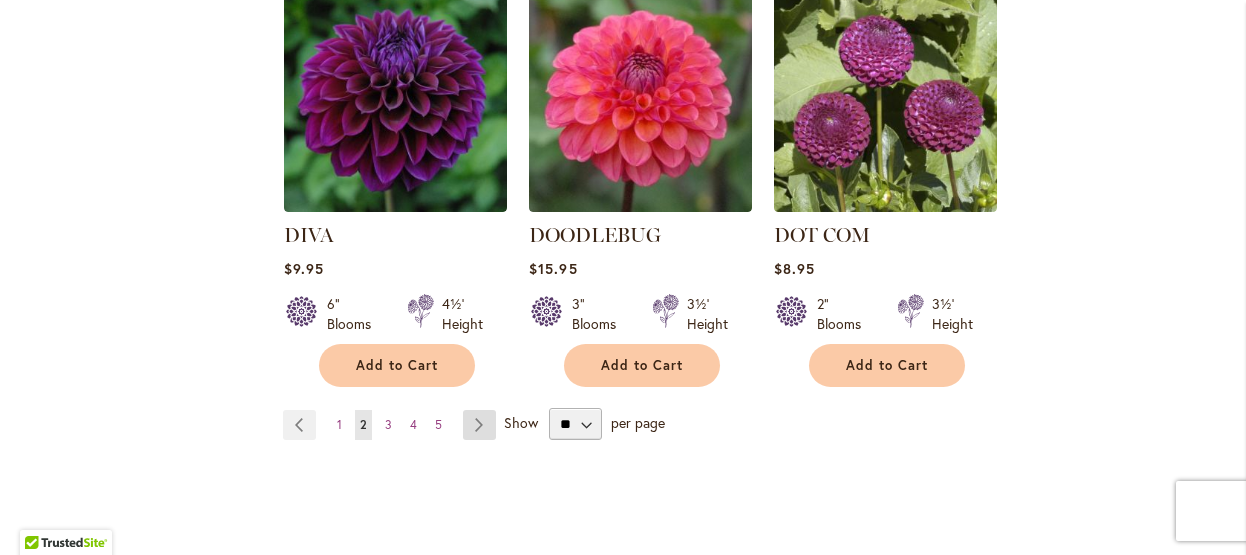 click on "Page
Next" at bounding box center [479, 425] 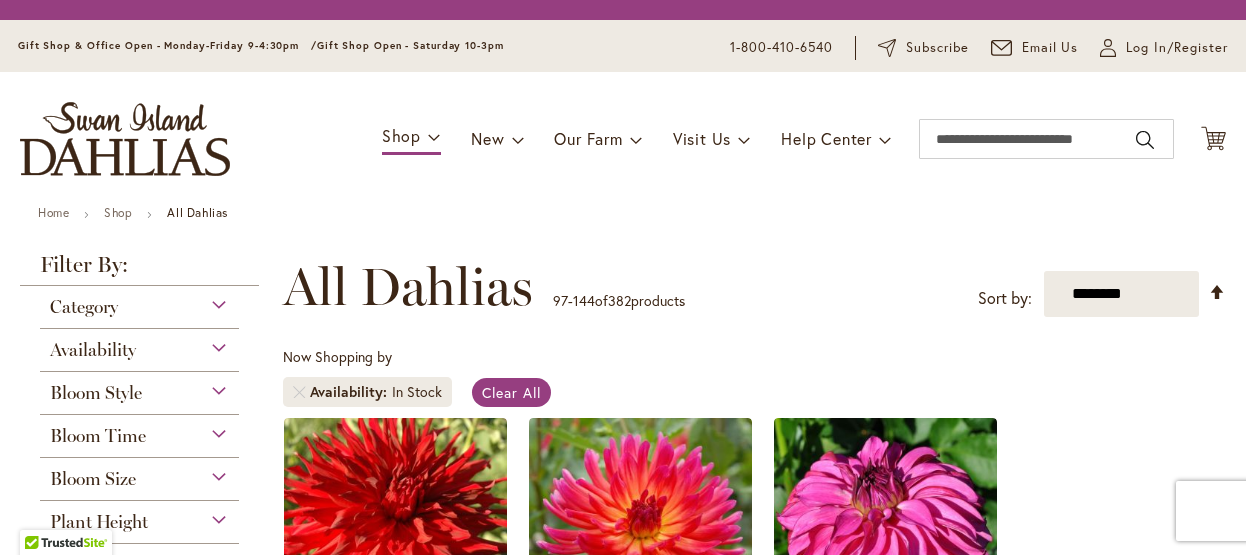 click on "$10.95" at bounding box center (395, 697) 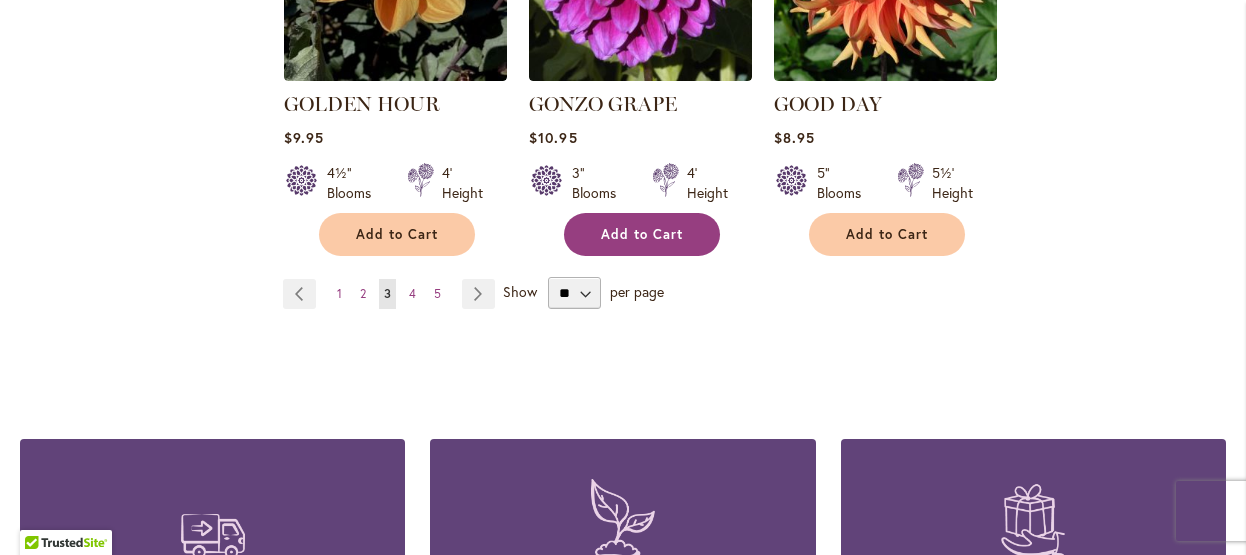 scroll, scrollTop: 7025, scrollLeft: 0, axis: vertical 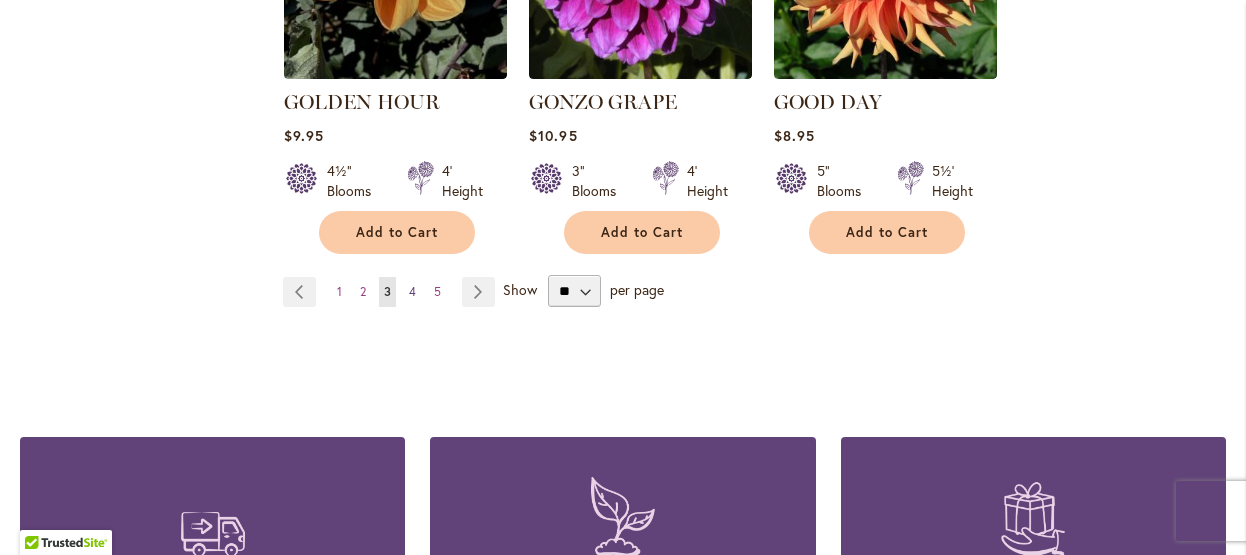 click on "4" at bounding box center [412, 291] 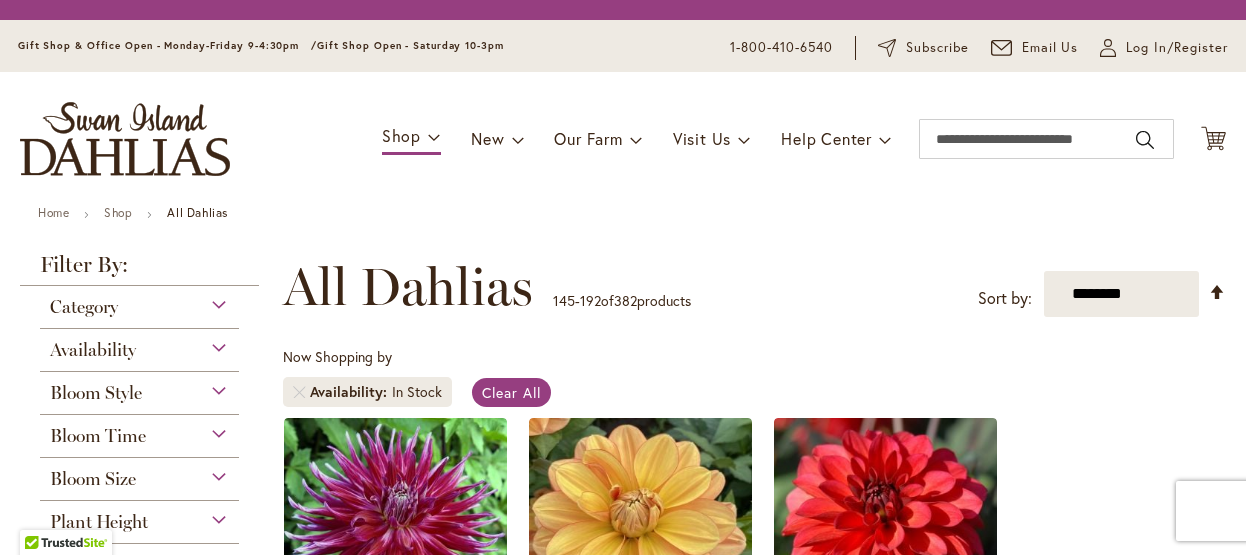 scroll, scrollTop: 0, scrollLeft: 0, axis: both 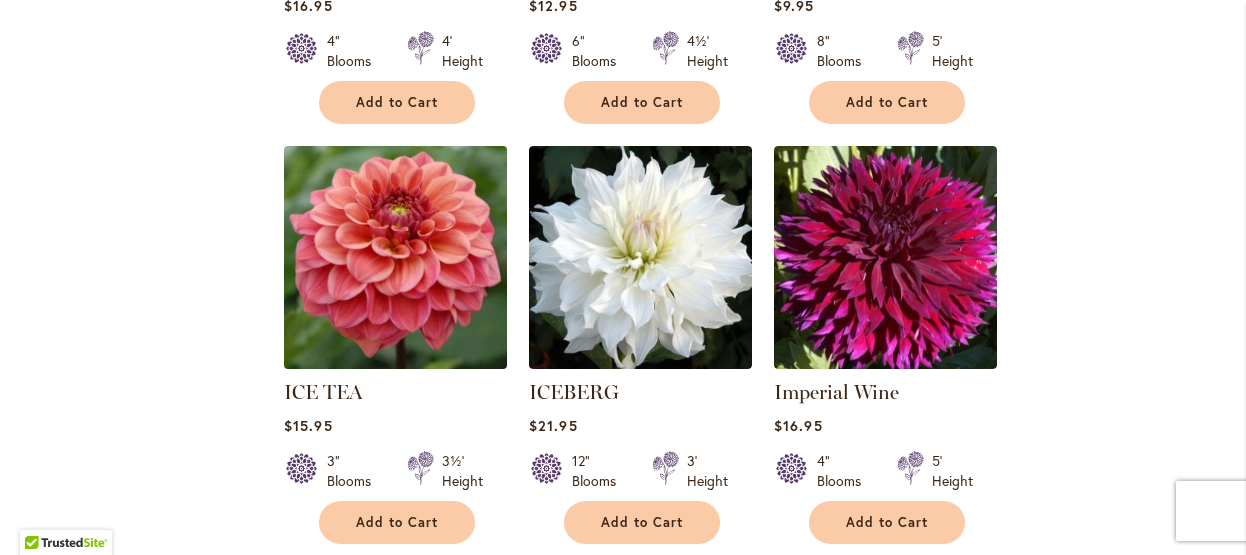 click at bounding box center [396, 257] 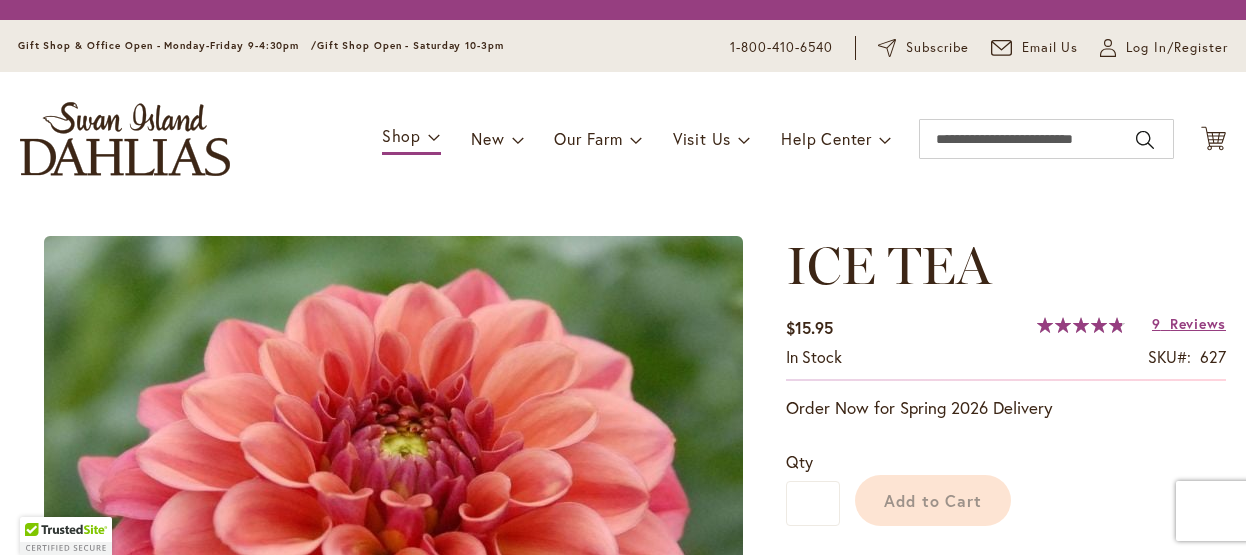 scroll, scrollTop: 0, scrollLeft: 0, axis: both 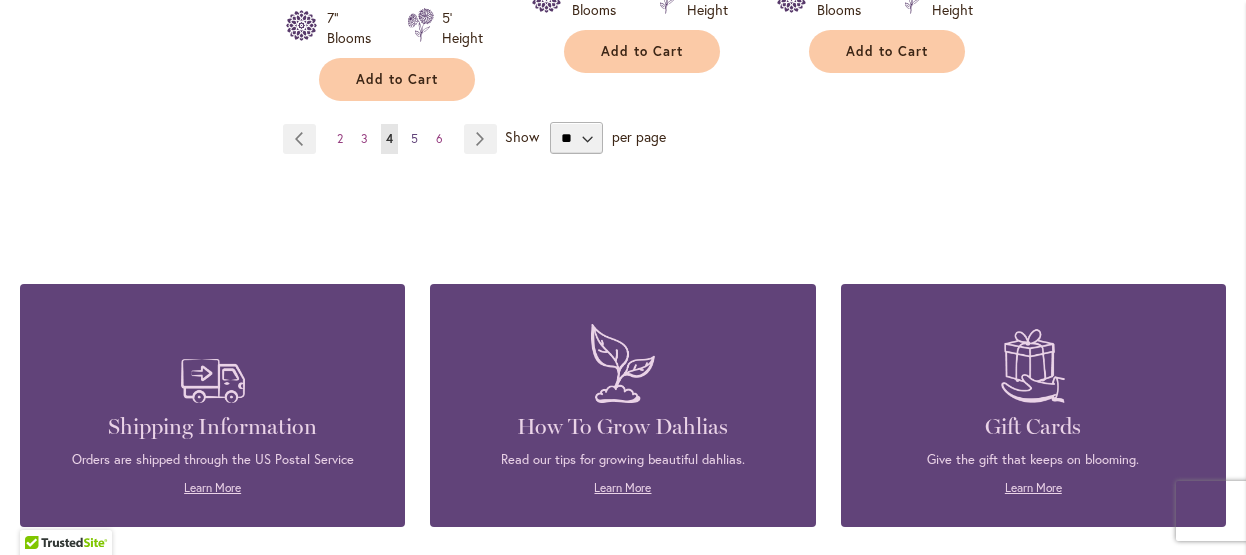 click on "5" at bounding box center [414, 138] 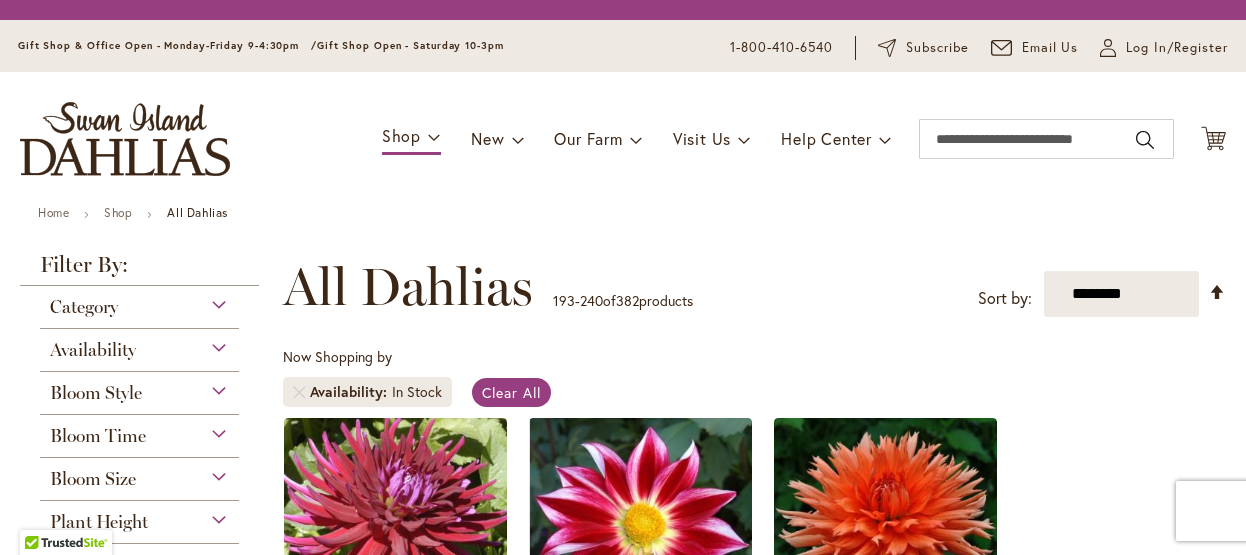 scroll, scrollTop: 0, scrollLeft: 0, axis: both 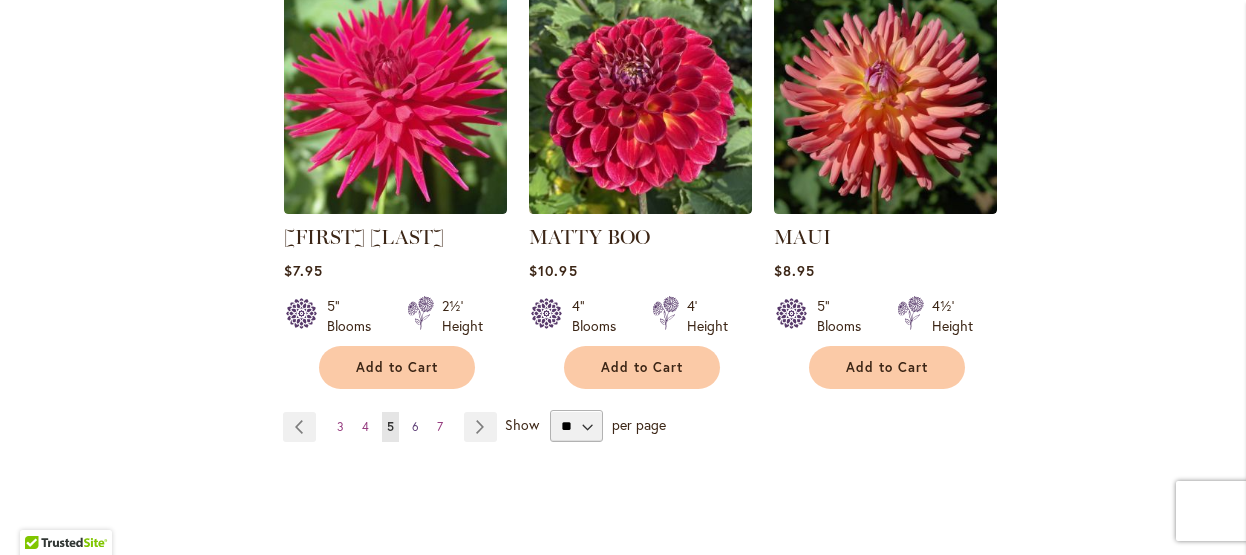 click on "6" at bounding box center [415, 426] 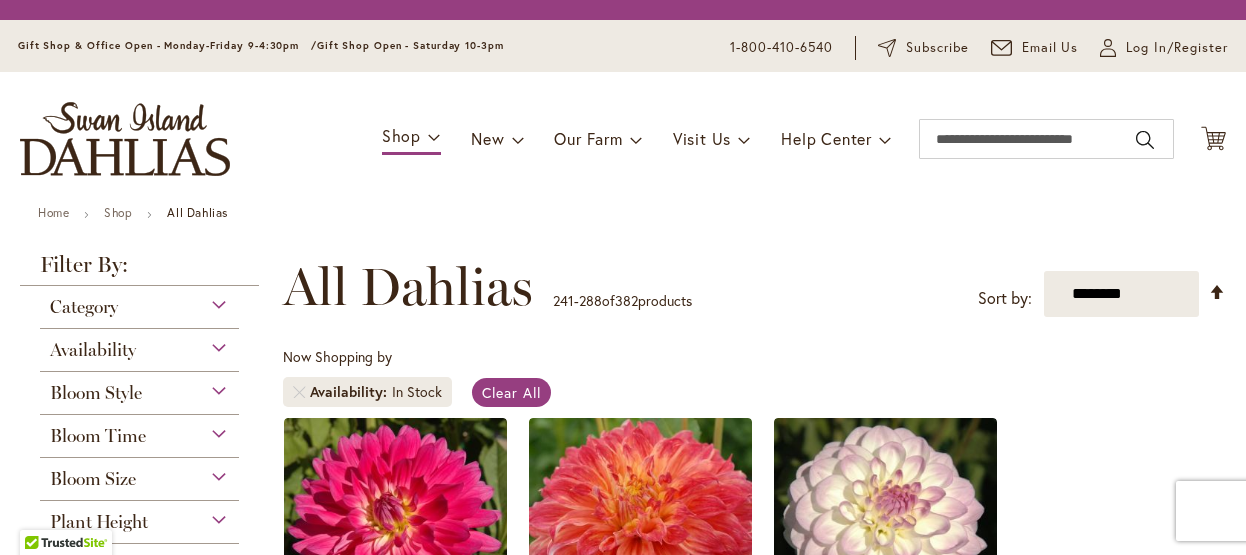 scroll, scrollTop: 0, scrollLeft: 0, axis: both 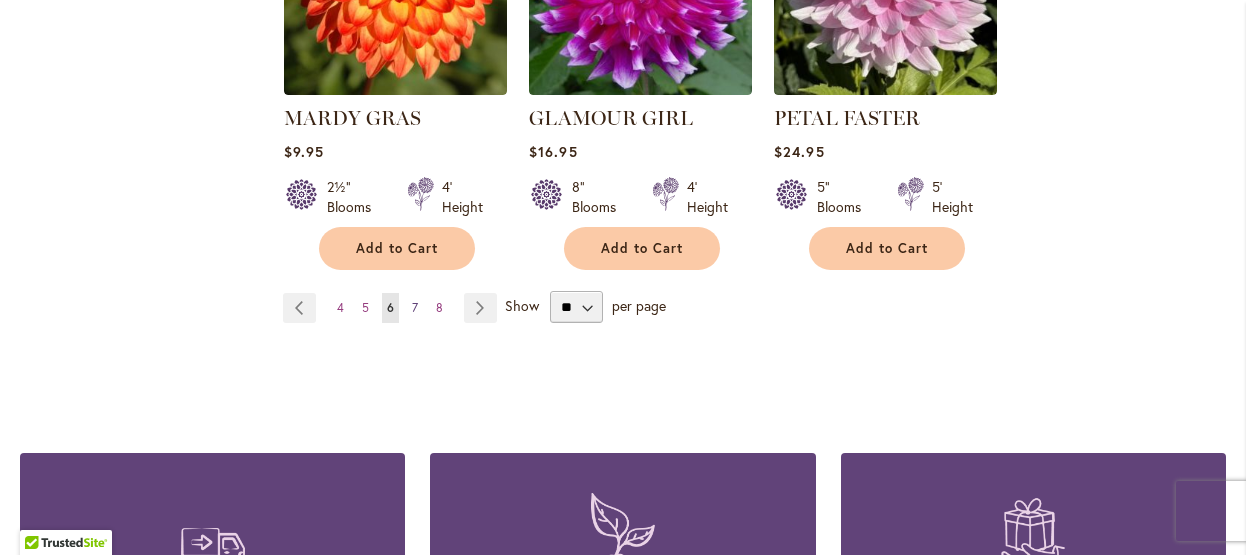 click on "7" at bounding box center (415, 307) 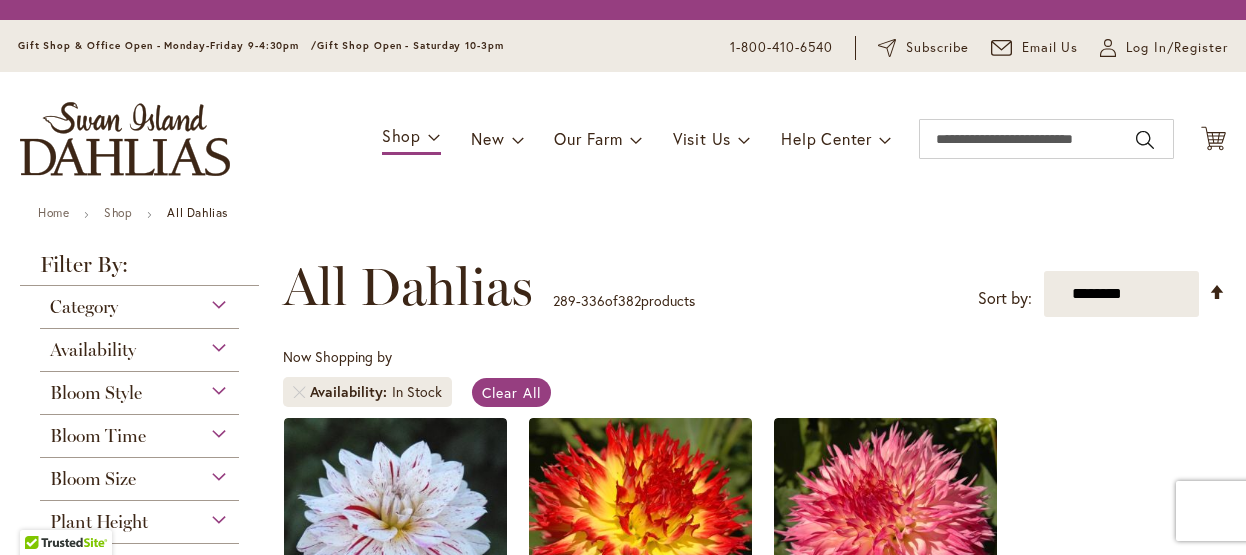 scroll, scrollTop: 0, scrollLeft: 0, axis: both 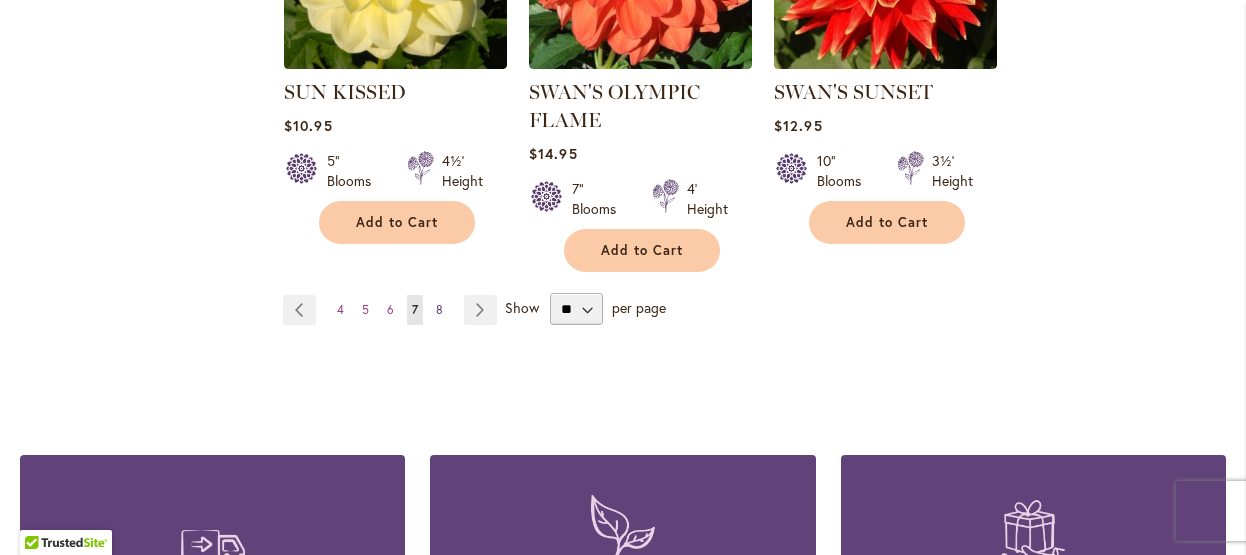 click on "8" at bounding box center (439, 309) 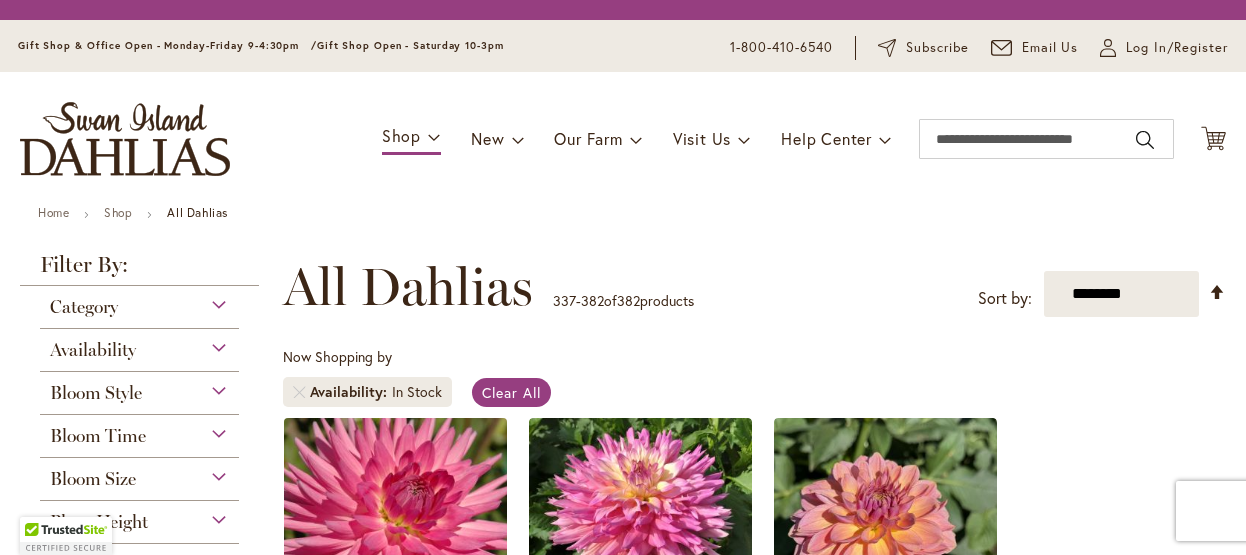 scroll, scrollTop: 0, scrollLeft: 0, axis: both 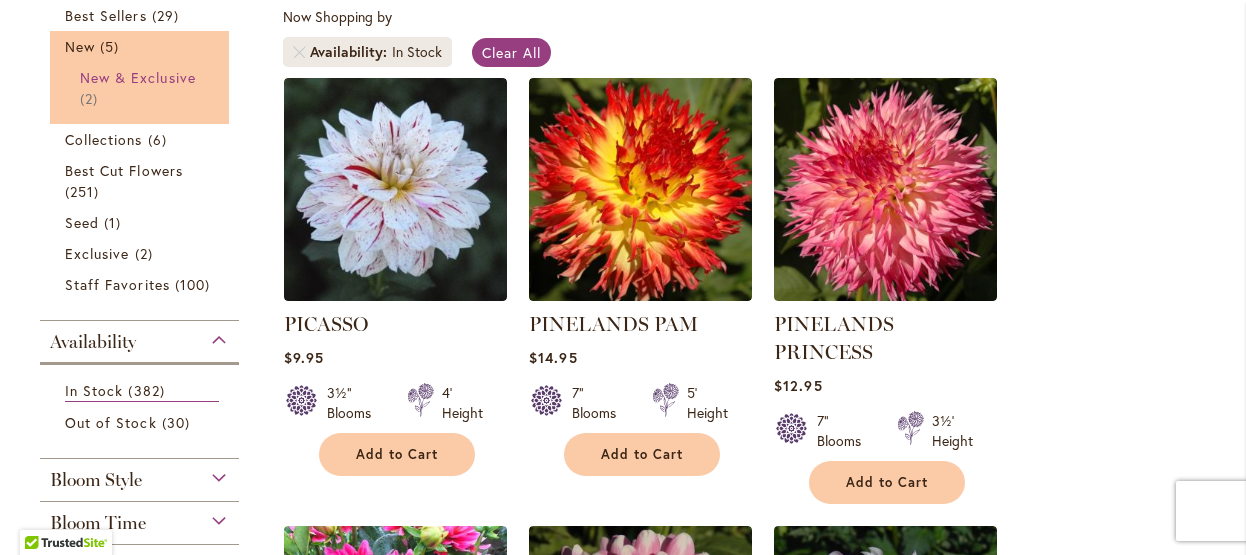 click on "New & Exclusive
2
items" at bounding box center (142, 88) 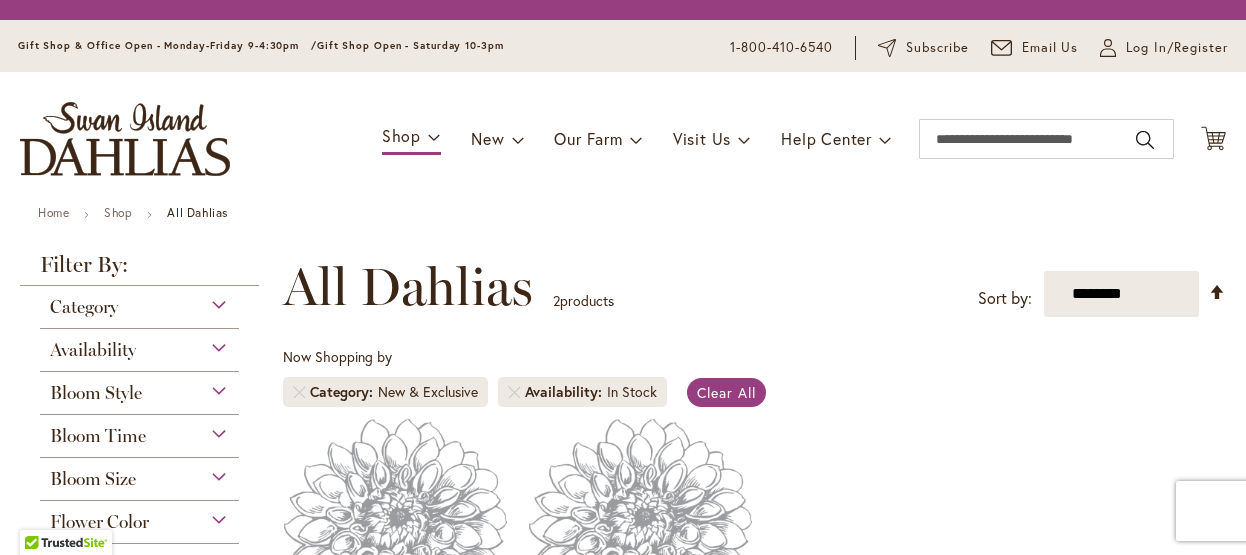scroll, scrollTop: 0, scrollLeft: 0, axis: both 